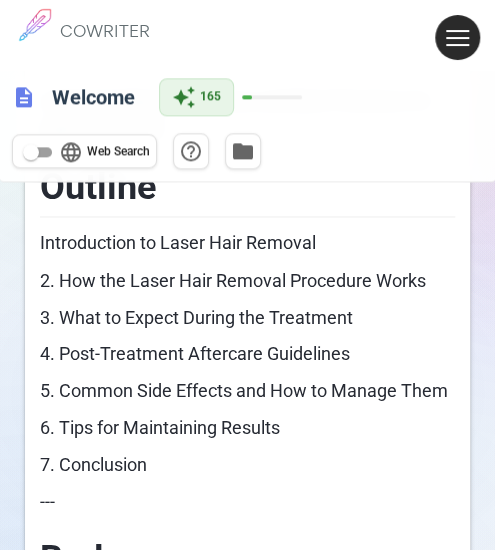 scroll, scrollTop: 0, scrollLeft: 0, axis: both 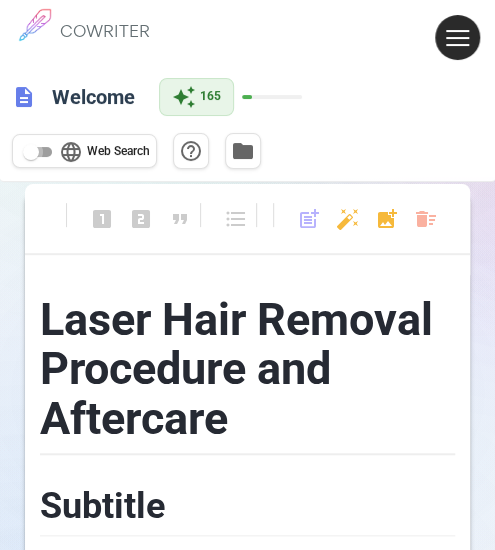 click on "language Web Search" at bounding box center (31, 152) 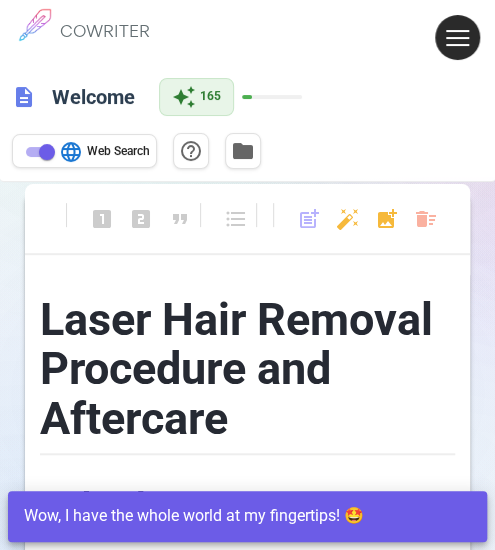 click at bounding box center (457, 37) 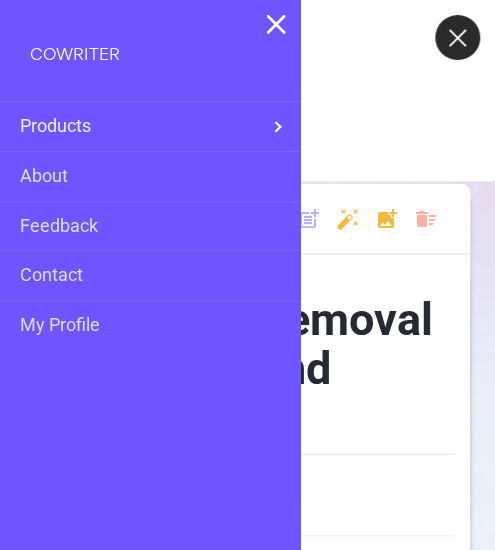 click on "format_bold format_italic format_underlined looks_one looks_two looks_3 format_quote format_list_numbered format_list_bulleted checklist code format_align_left format_align_center format_align_right download content_copy post_add auto_fix_high add_photo_alternate delete_sweep" at bounding box center [248, 228] 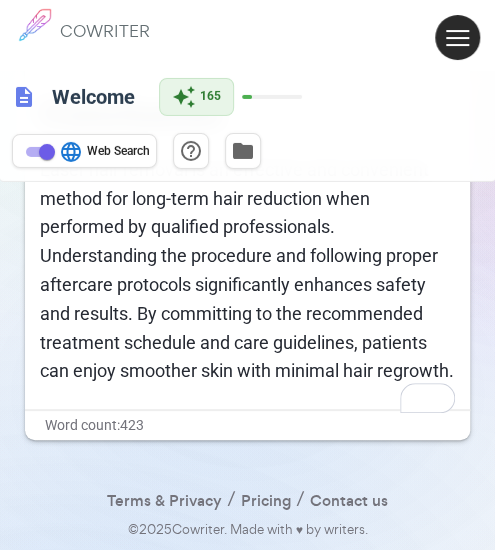 scroll, scrollTop: 2808, scrollLeft: 0, axis: vertical 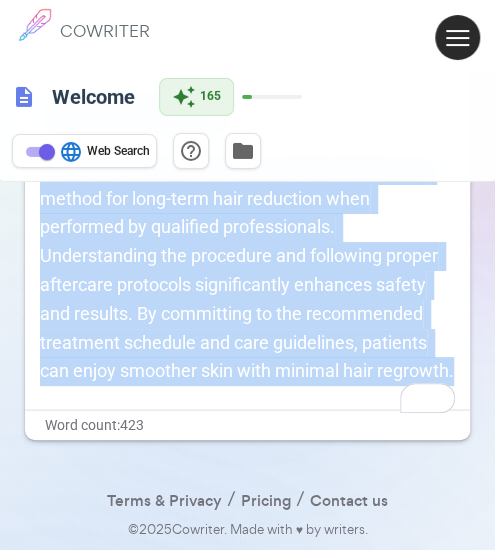 drag, startPoint x: 43, startPoint y: 322, endPoint x: 217, endPoint y: 579, distance: 310.3627 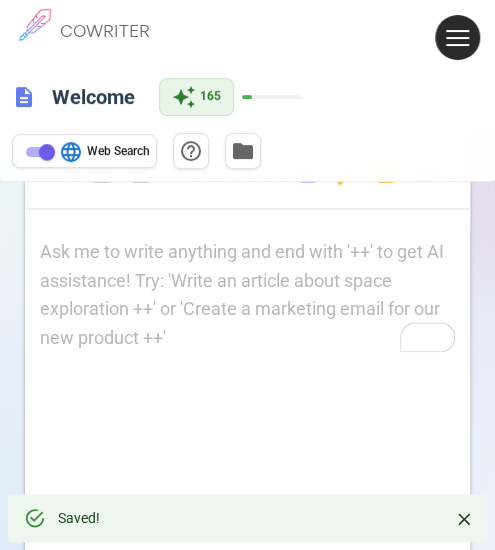 scroll, scrollTop: 21, scrollLeft: 0, axis: vertical 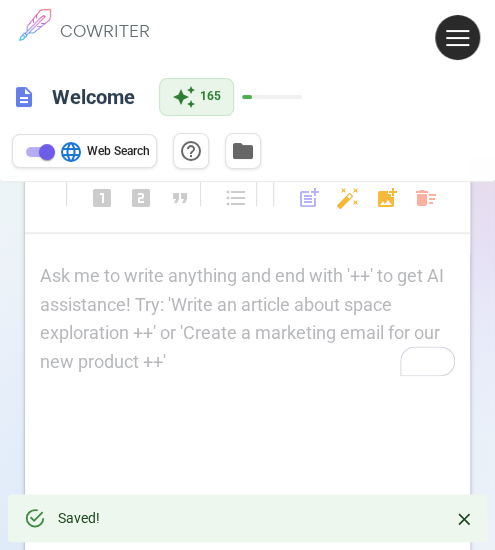 click on "Ask me to write anything and end with '++' to get AI assistance! Try: 'Write an article about space exploration ++' or 'Create a marketing email for our new product ++' ﻿" at bounding box center [248, 276] 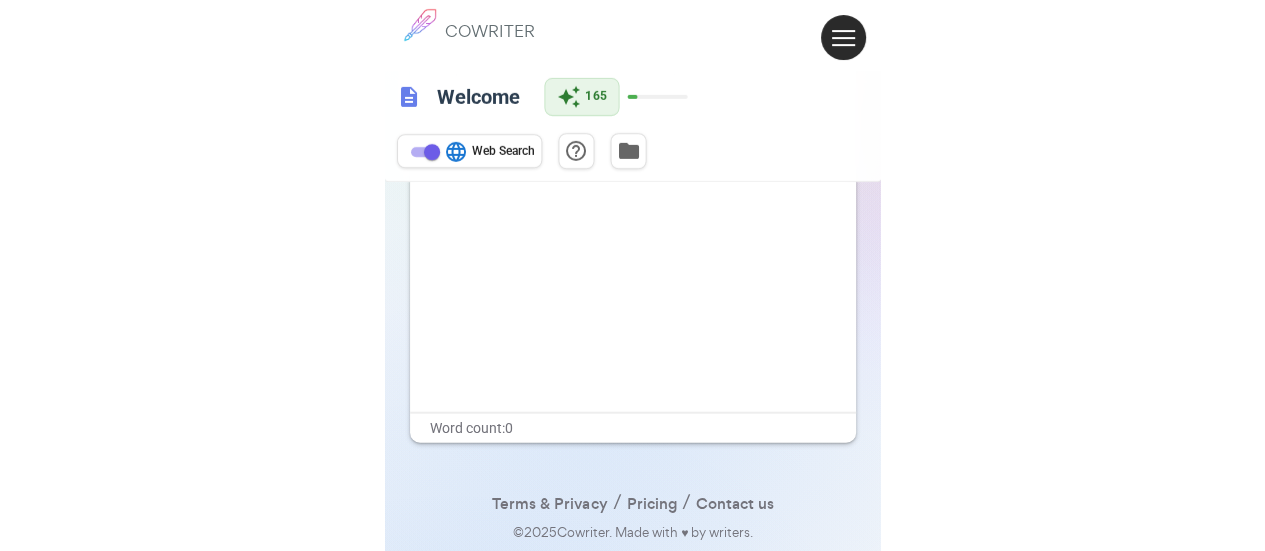 scroll, scrollTop: 0, scrollLeft: 0, axis: both 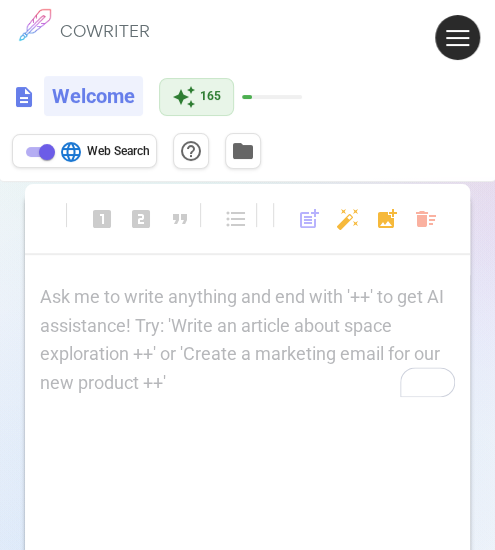 click on "Welcome" at bounding box center (93, 96) 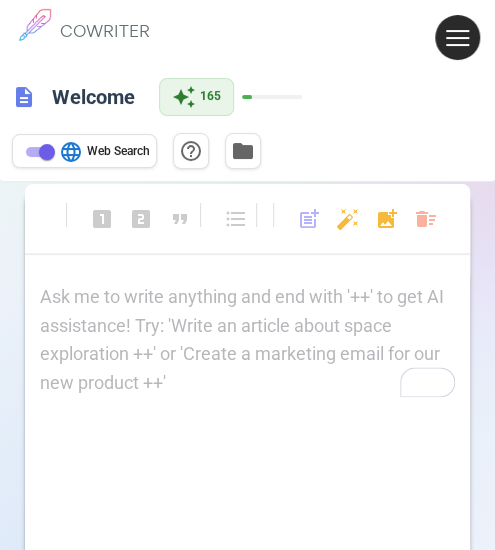 click at bounding box center (457, 37) 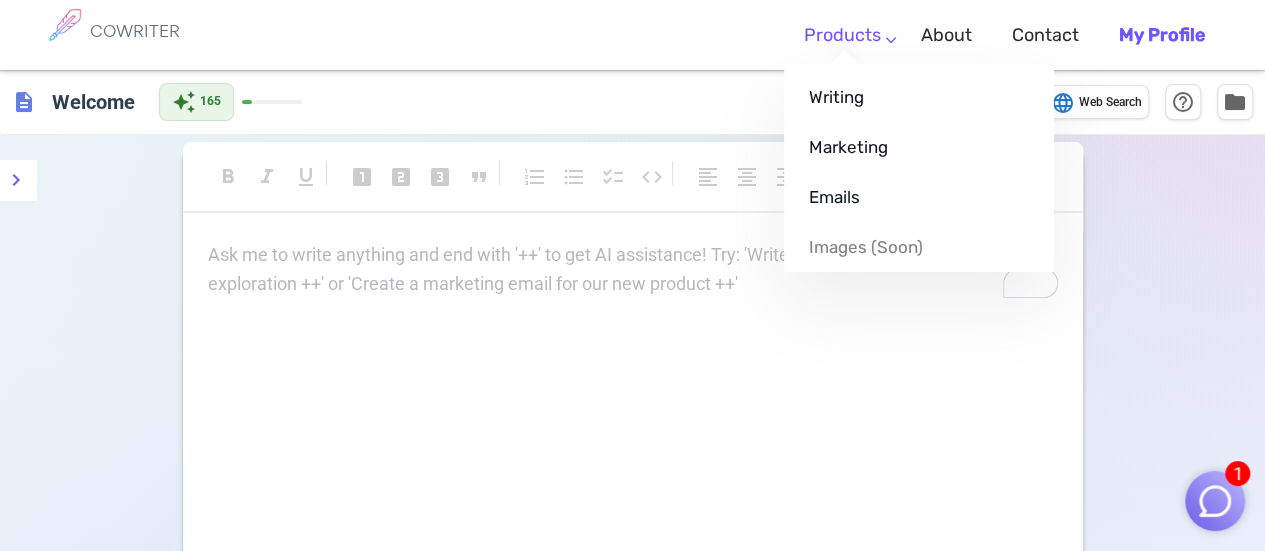 click on "Products" at bounding box center (842, 35) 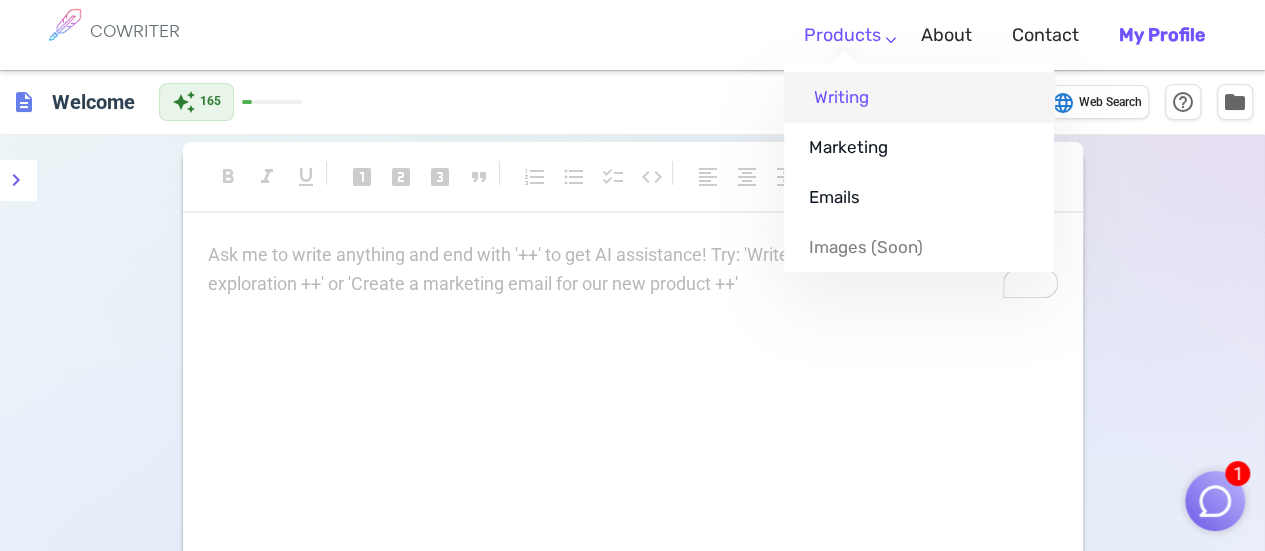 click on "Writing" at bounding box center [919, 97] 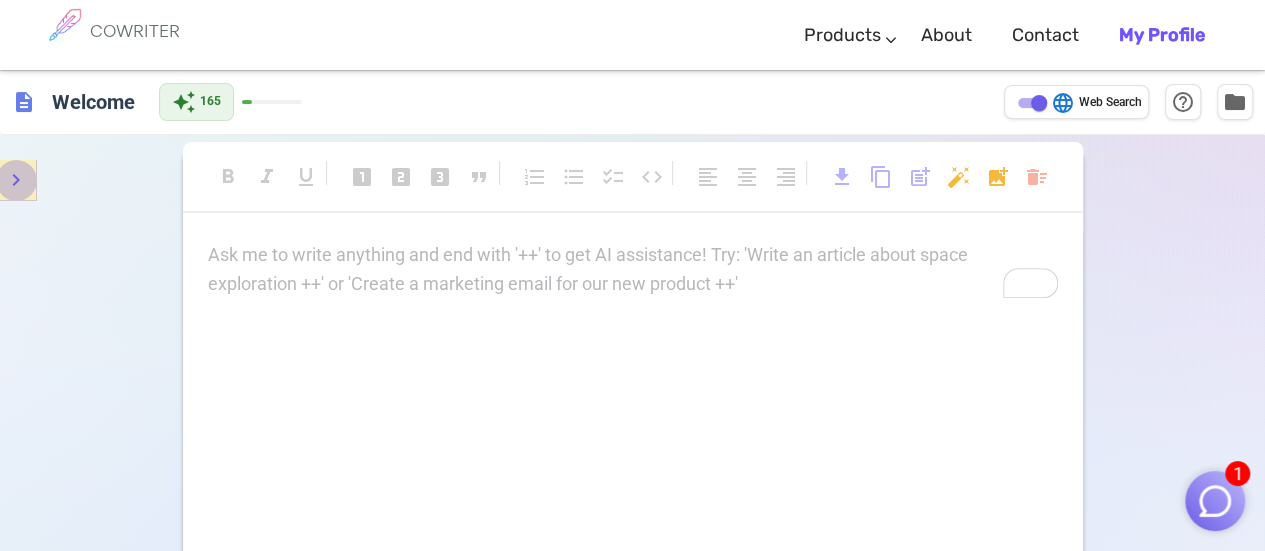 click 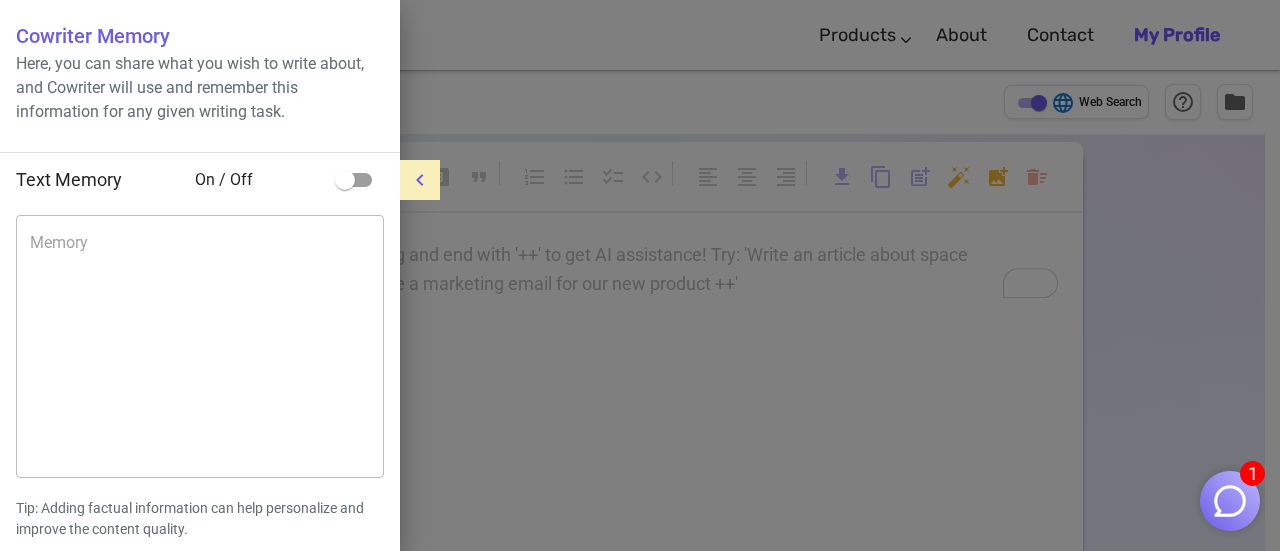 click at bounding box center (640, 275) 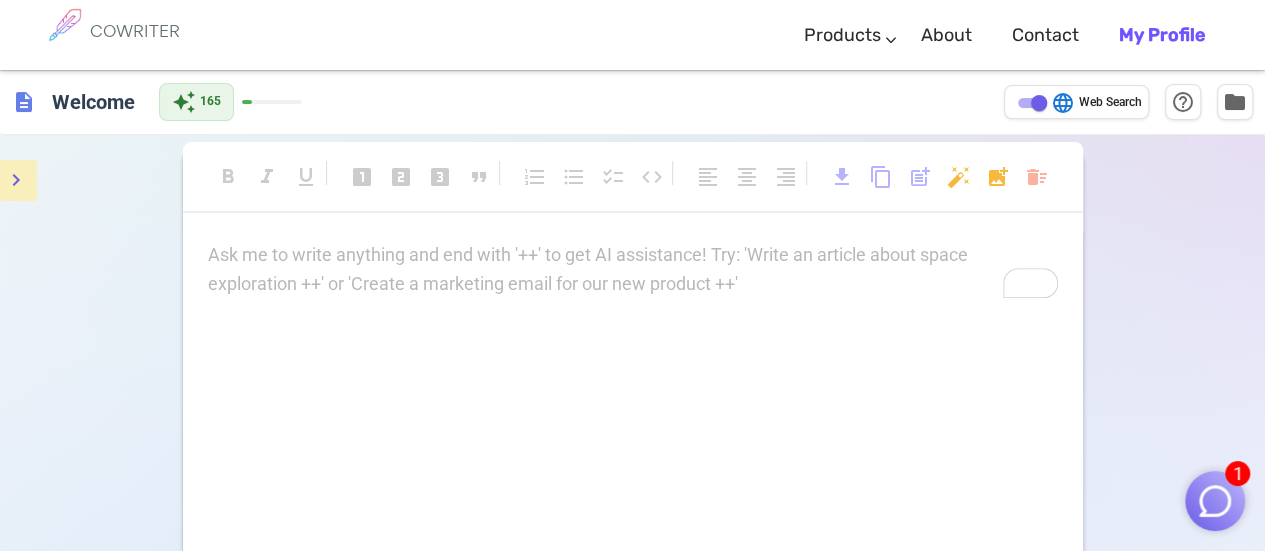 click on "Ask me to write anything and end with '++' to get AI assistance! Try: 'Write an article about space exploration ++' or 'Create a marketing email for our new product ++' ﻿" at bounding box center [633, 270] 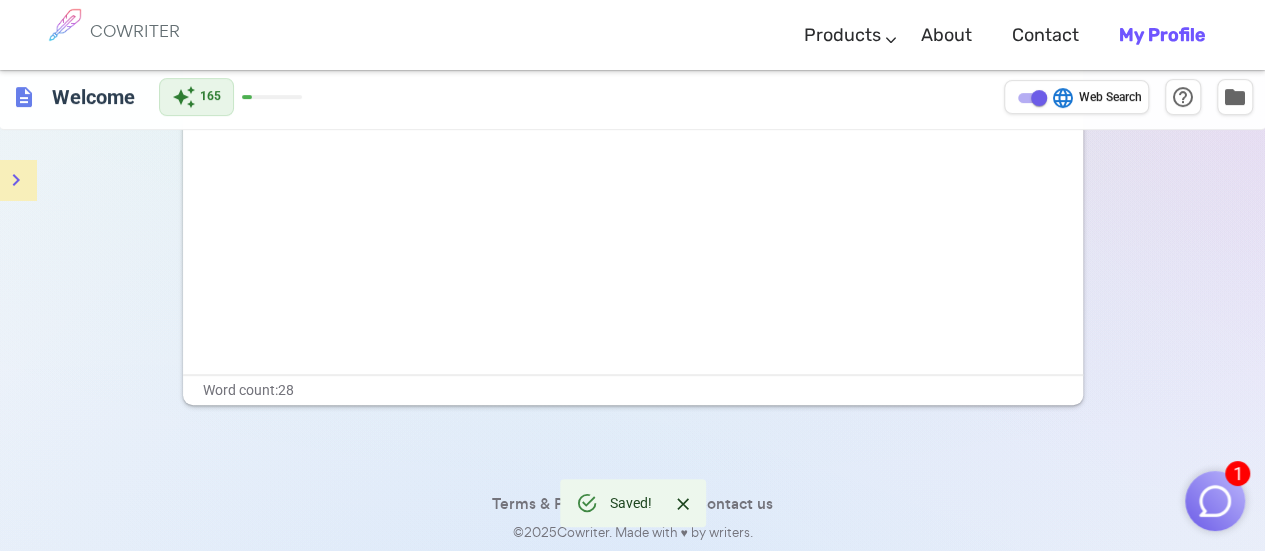 scroll, scrollTop: 0, scrollLeft: 0, axis: both 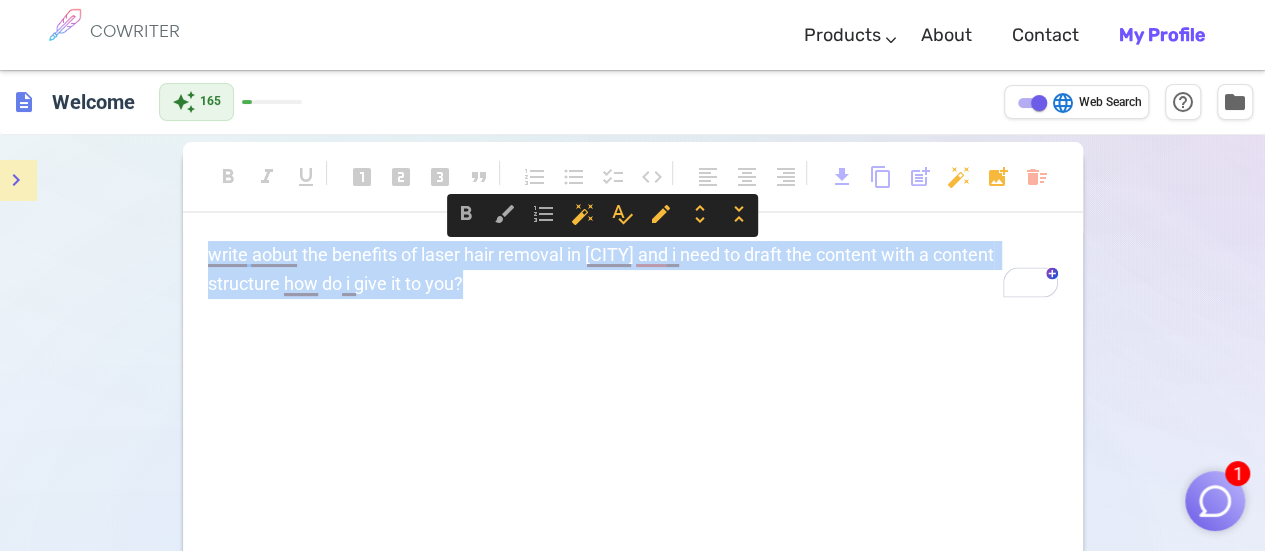 drag, startPoint x: 486, startPoint y: 288, endPoint x: 134, endPoint y: 262, distance: 352.95892 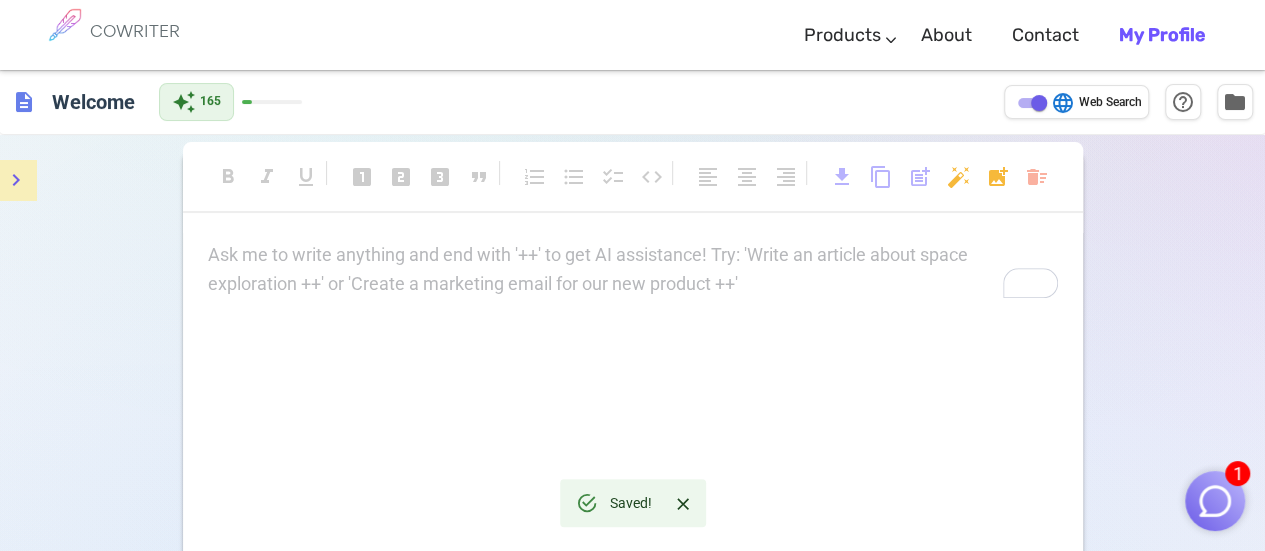 click at bounding box center [1215, 501] 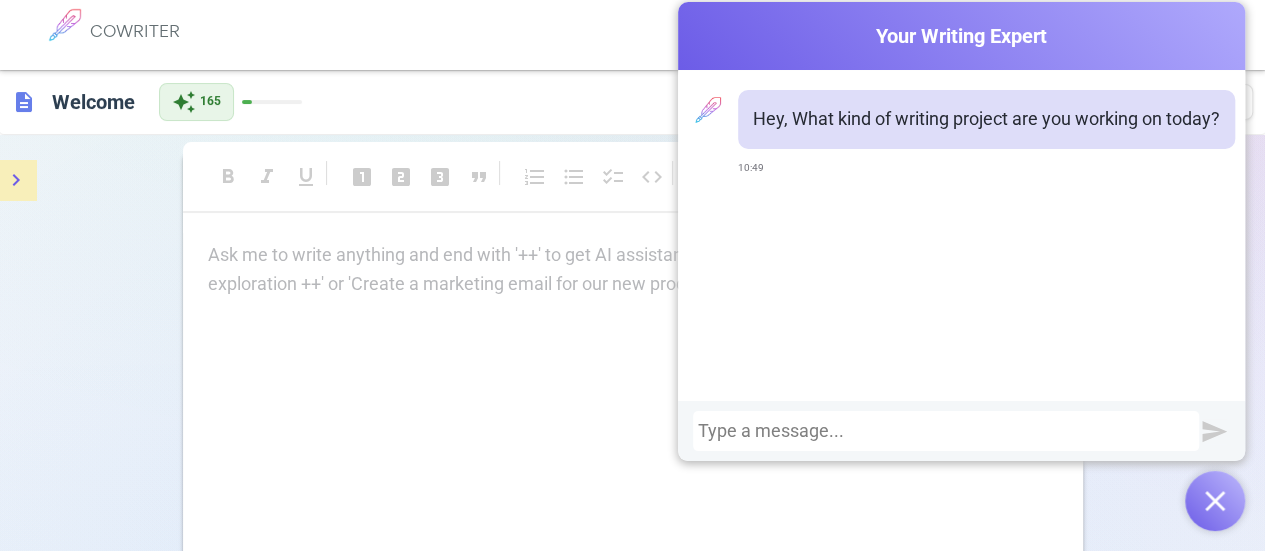click at bounding box center (946, 431) 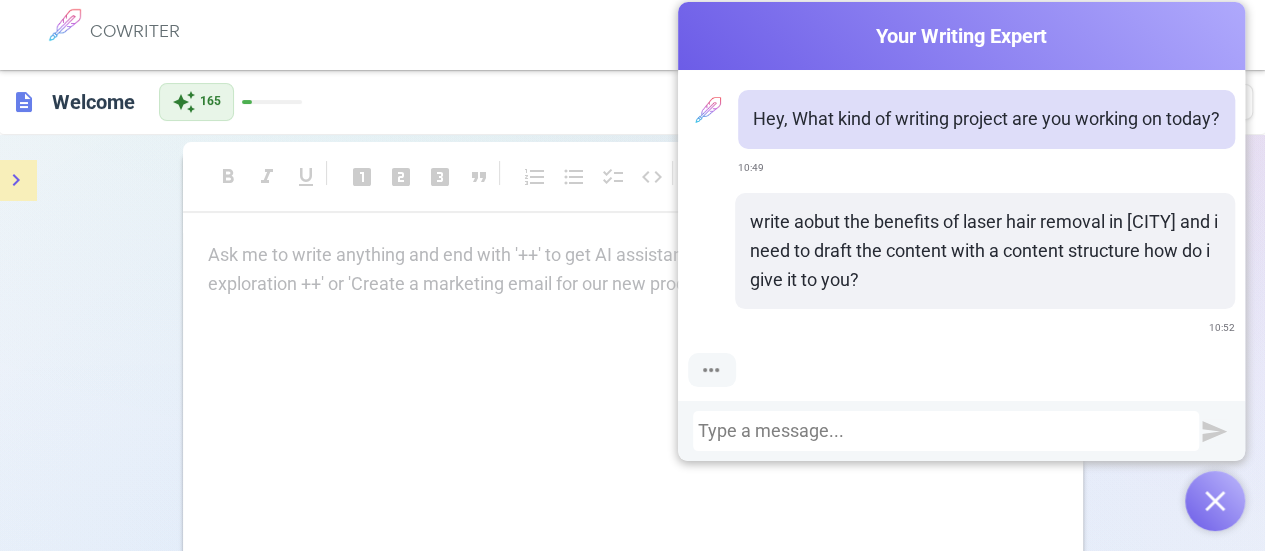 scroll, scrollTop: 0, scrollLeft: 0, axis: both 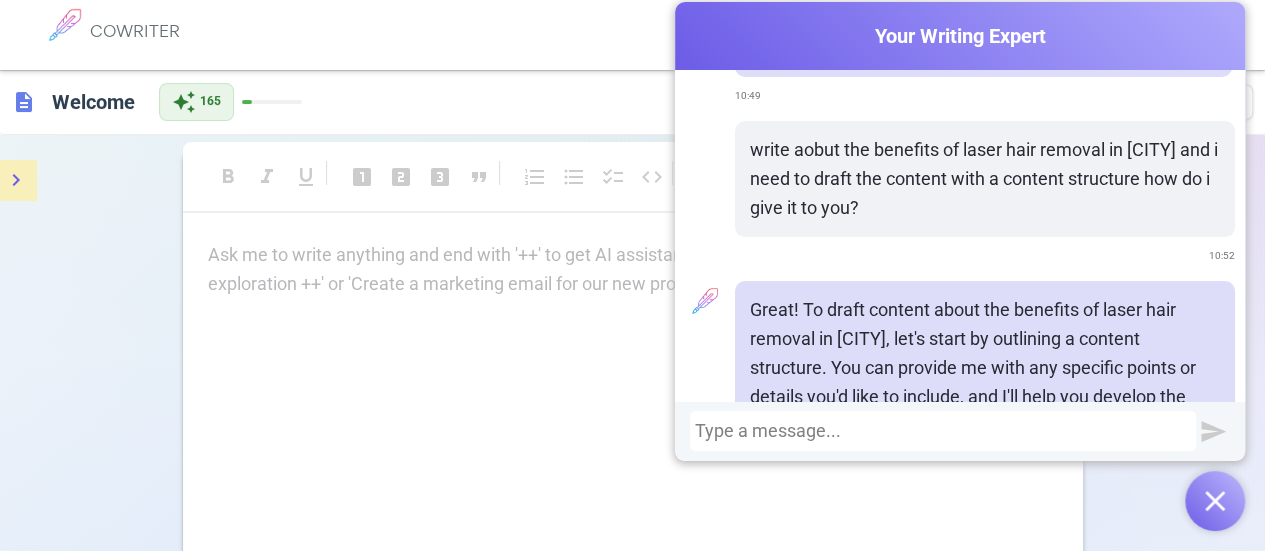 click on "Great! To draft content about the benefits of laser hair removal in [CITY], let's start by outlining a content structure. You can provide me with any specific points or details you'd like to include, and I'll help you develop the content. Here's a suggested structure:" at bounding box center (985, 368) 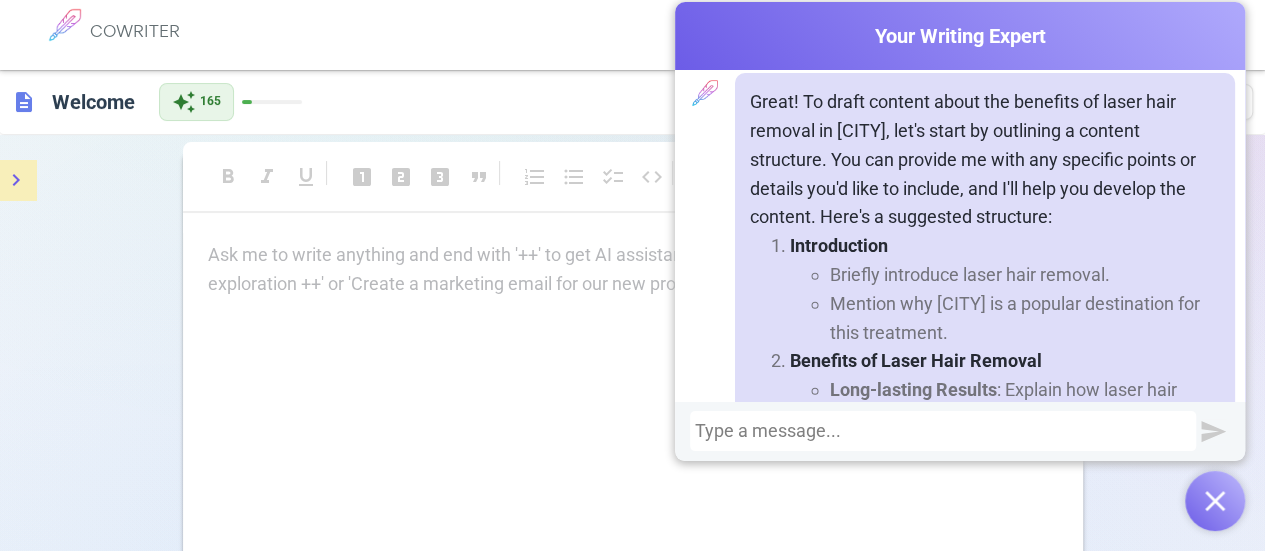 scroll, scrollTop: 285, scrollLeft: 0, axis: vertical 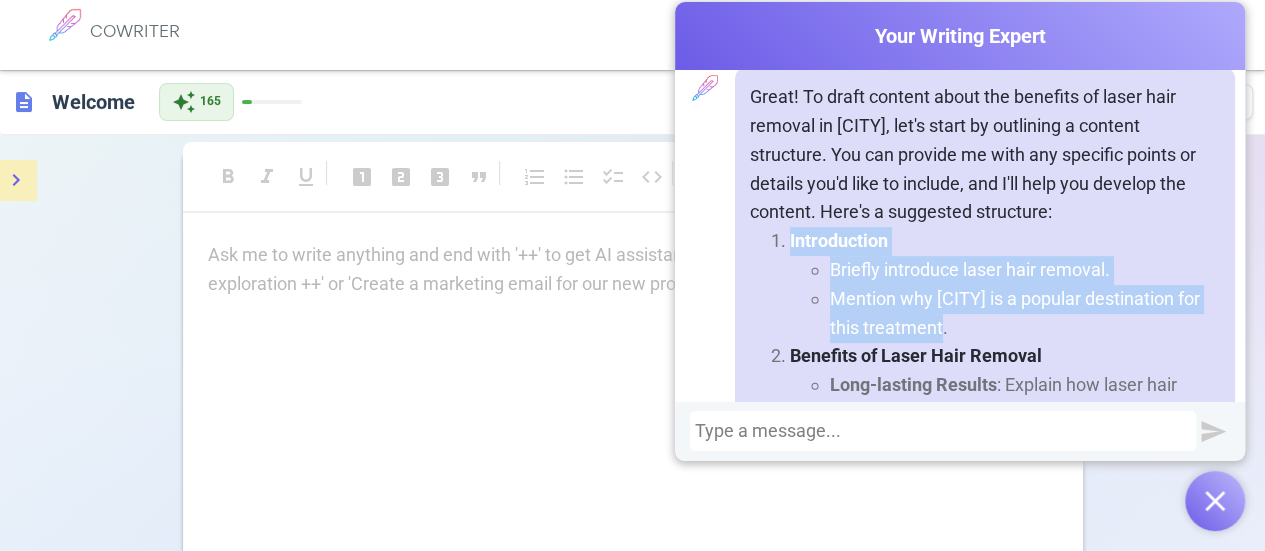 drag, startPoint x: 774, startPoint y: 243, endPoint x: 946, endPoint y: 335, distance: 195.05896 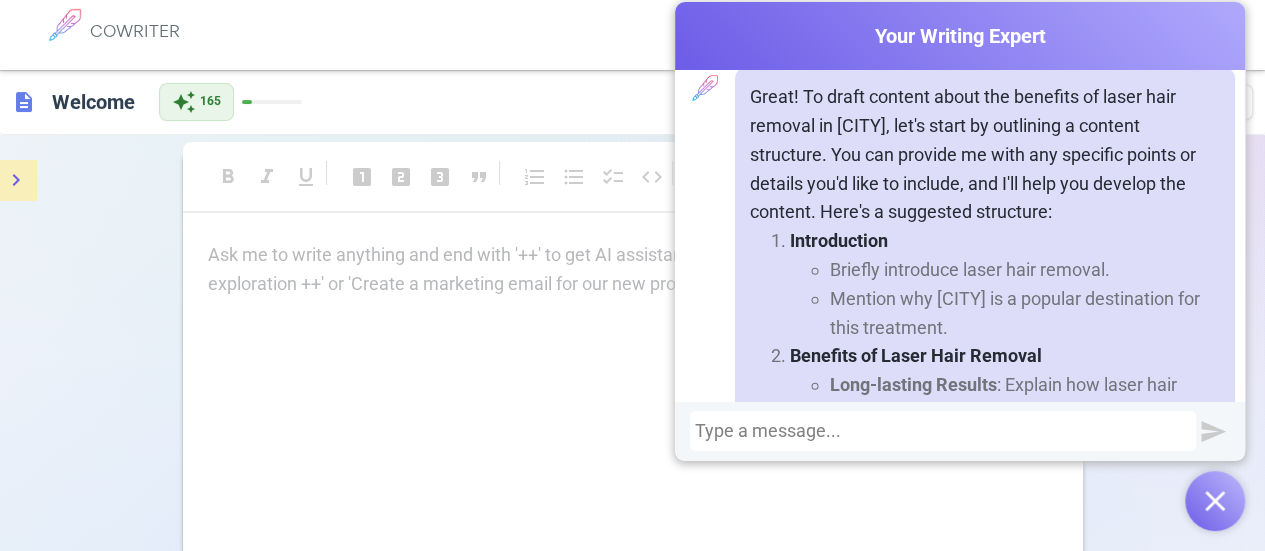 click on "Ask me to write anything and end with '++' to get AI assistance! Try: 'Write an article about space exploration ++' or 'Create a marketing email for our new product ++' ﻿" at bounding box center [633, 270] 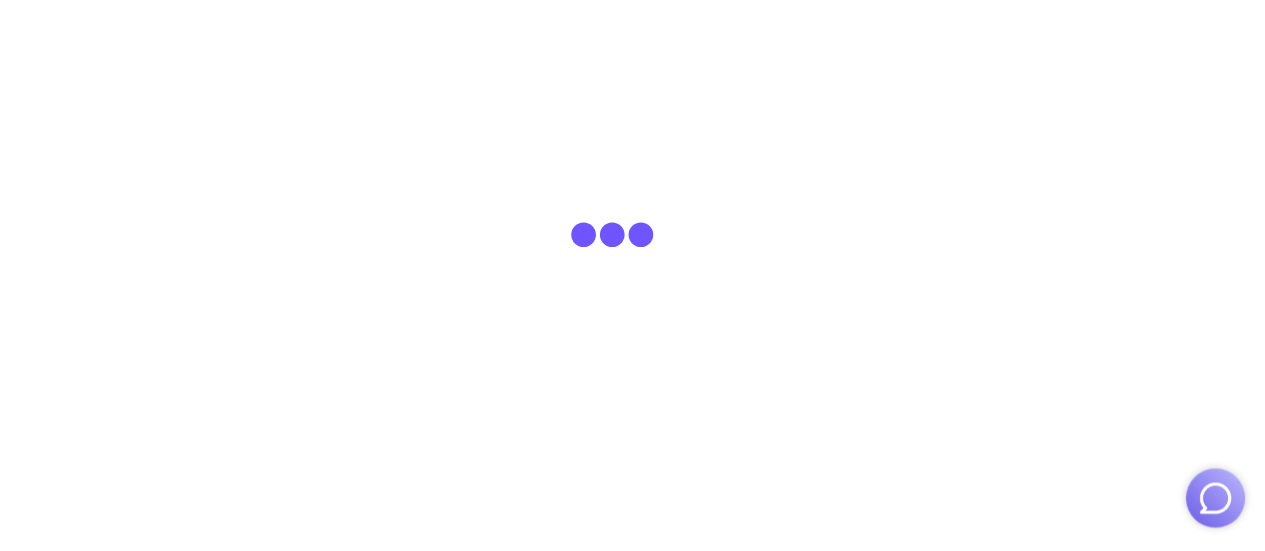 scroll, scrollTop: 0, scrollLeft: 0, axis: both 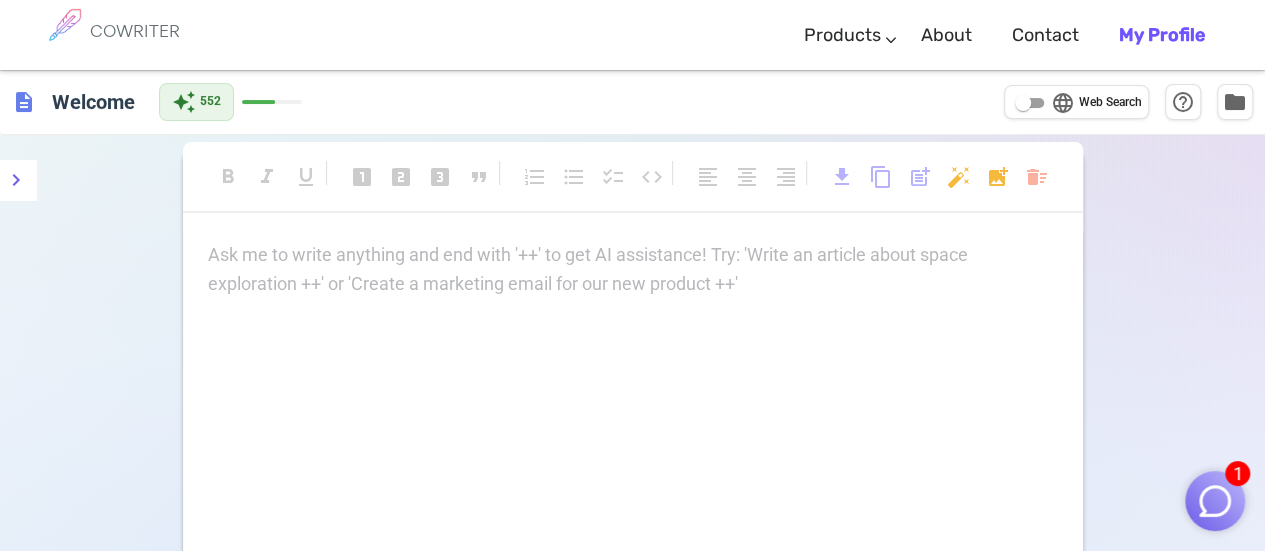 click on "Ask me to write anything and end with '++' to get AI assistance! Try: 'Write an article about space exploration ++' or 'Create a marketing email for our new product ++' ﻿" at bounding box center [633, 255] 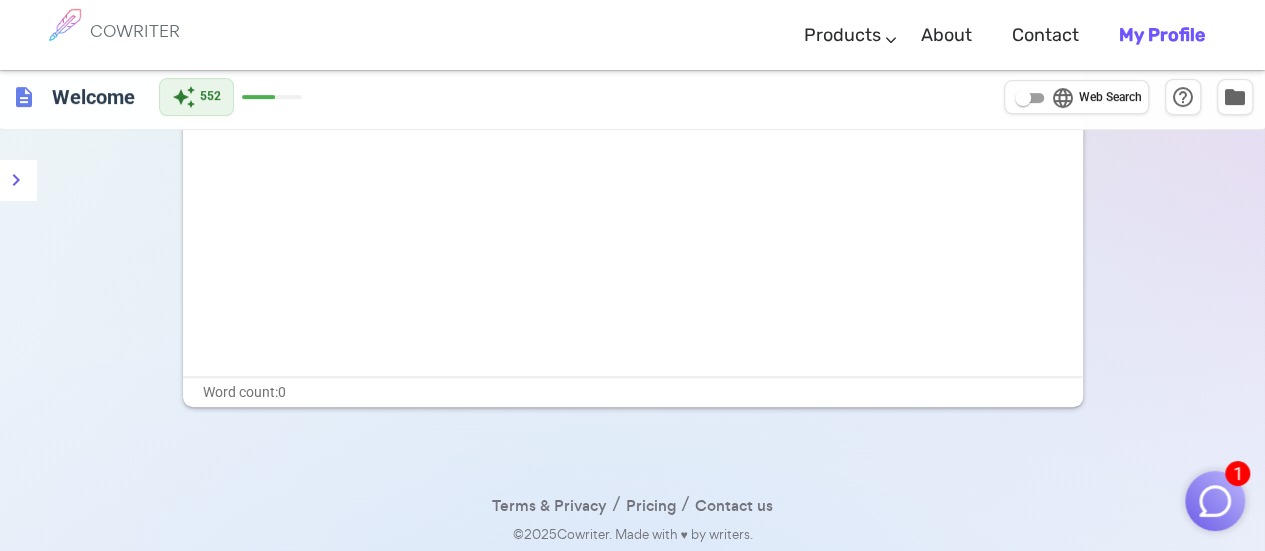 scroll, scrollTop: 0, scrollLeft: 0, axis: both 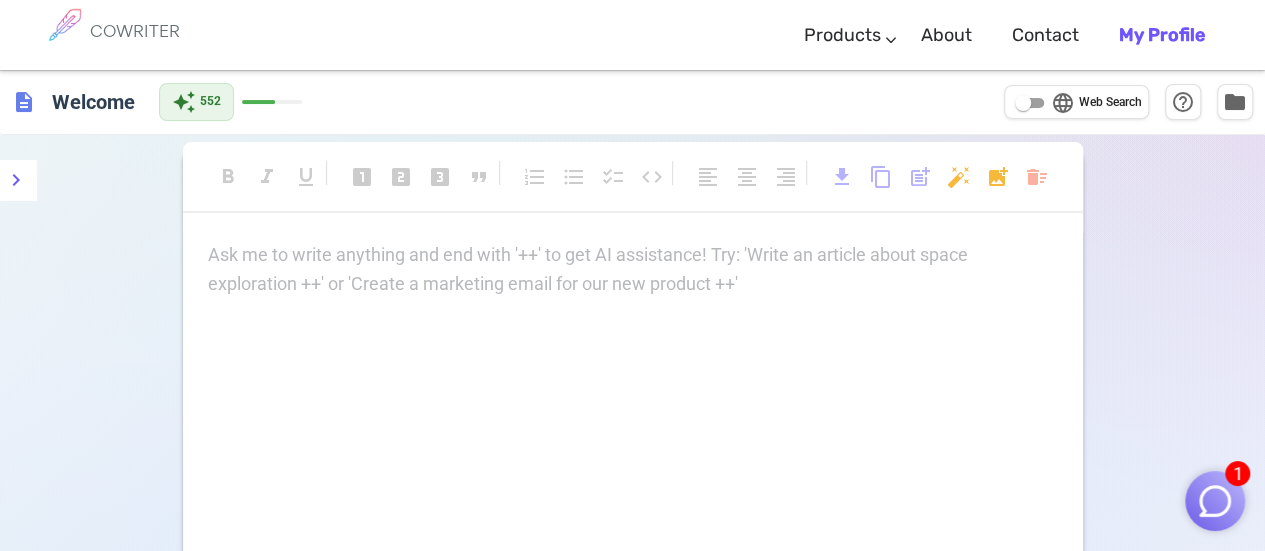 click at bounding box center [1215, 501] 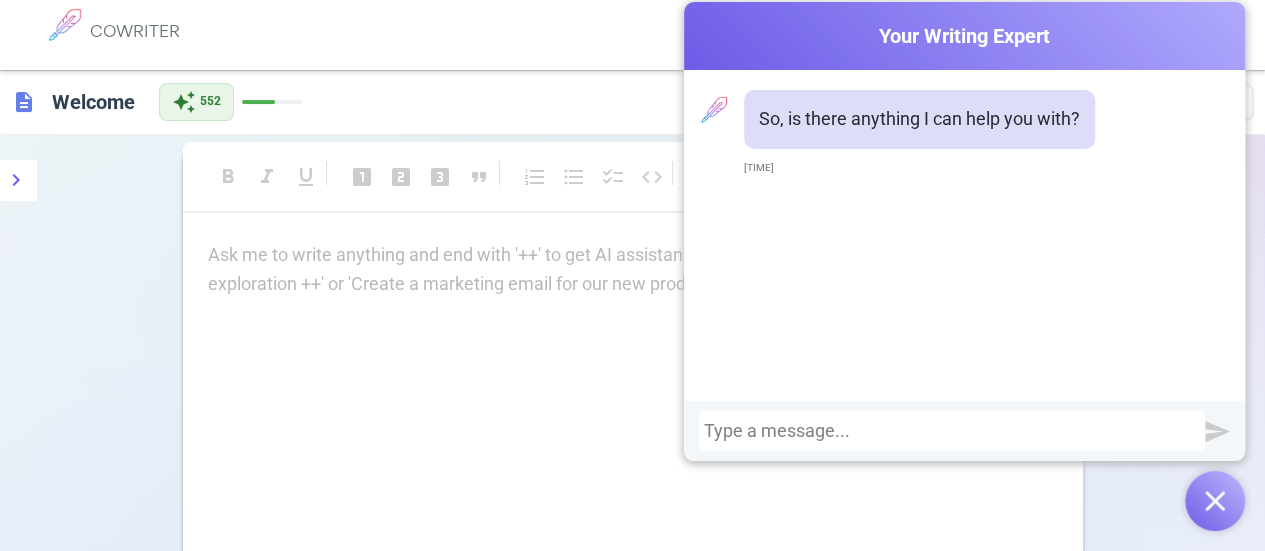 click at bounding box center [952, 431] 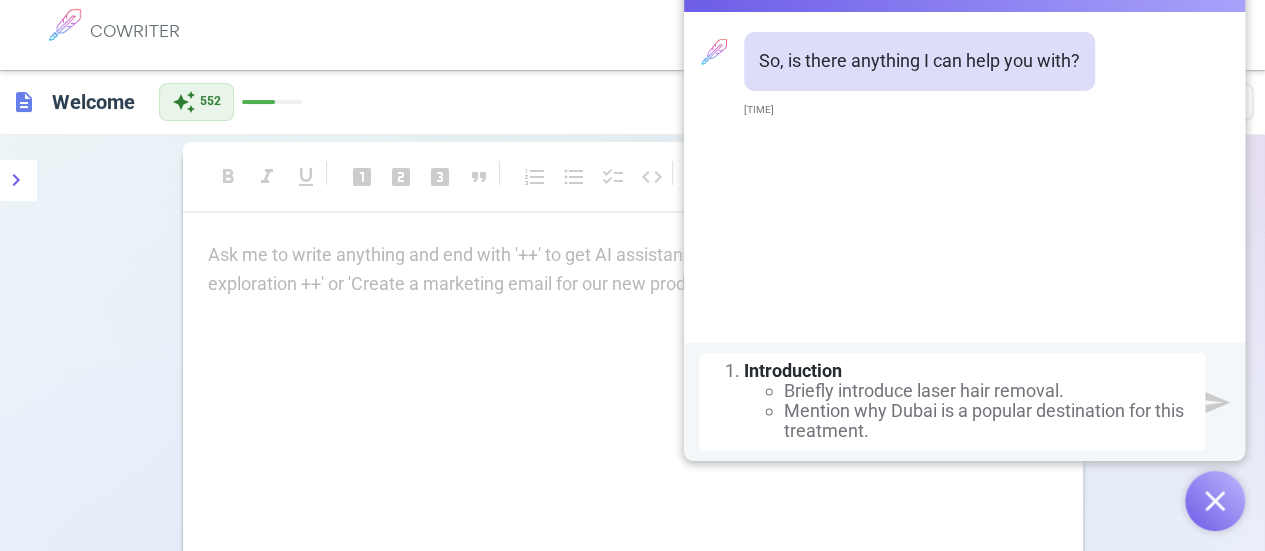 scroll, scrollTop: 0, scrollLeft: 0, axis: both 